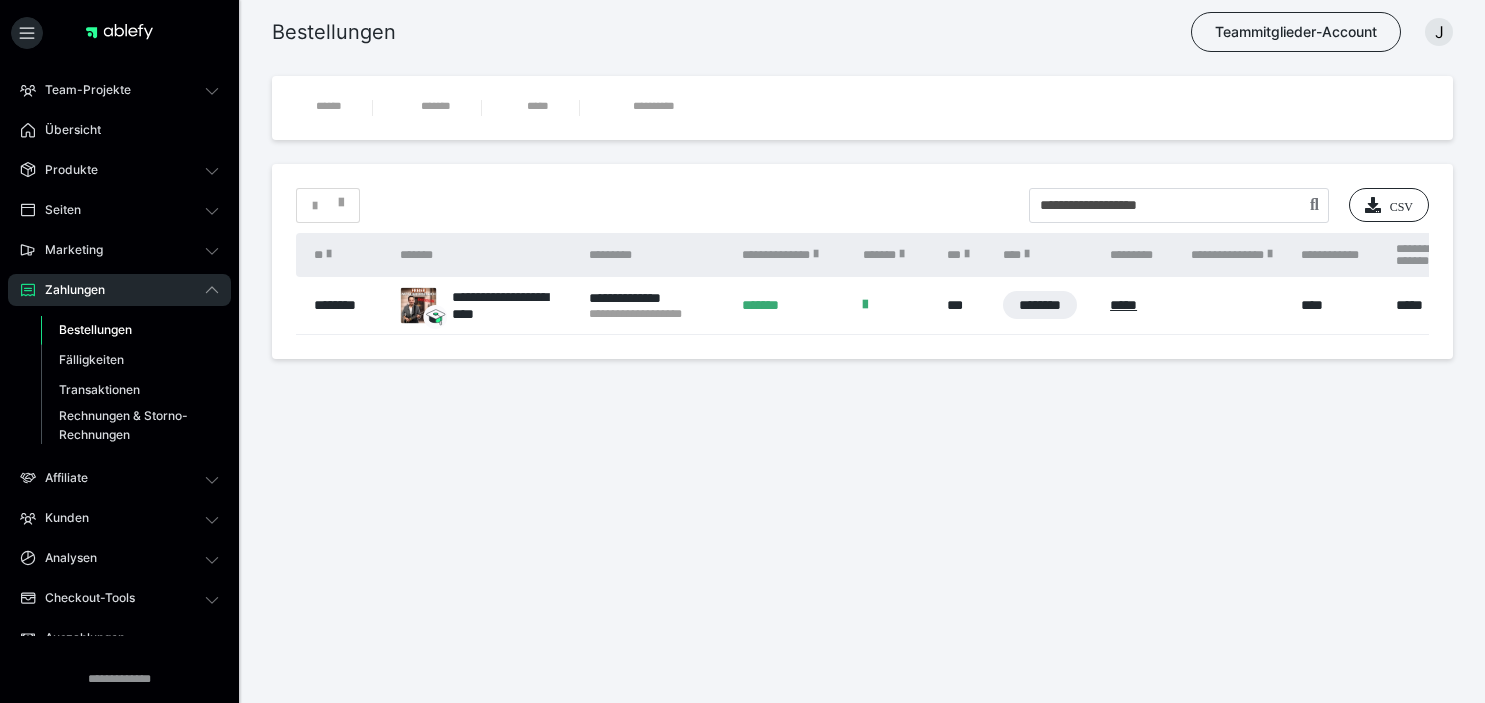 scroll, scrollTop: 0, scrollLeft: 0, axis: both 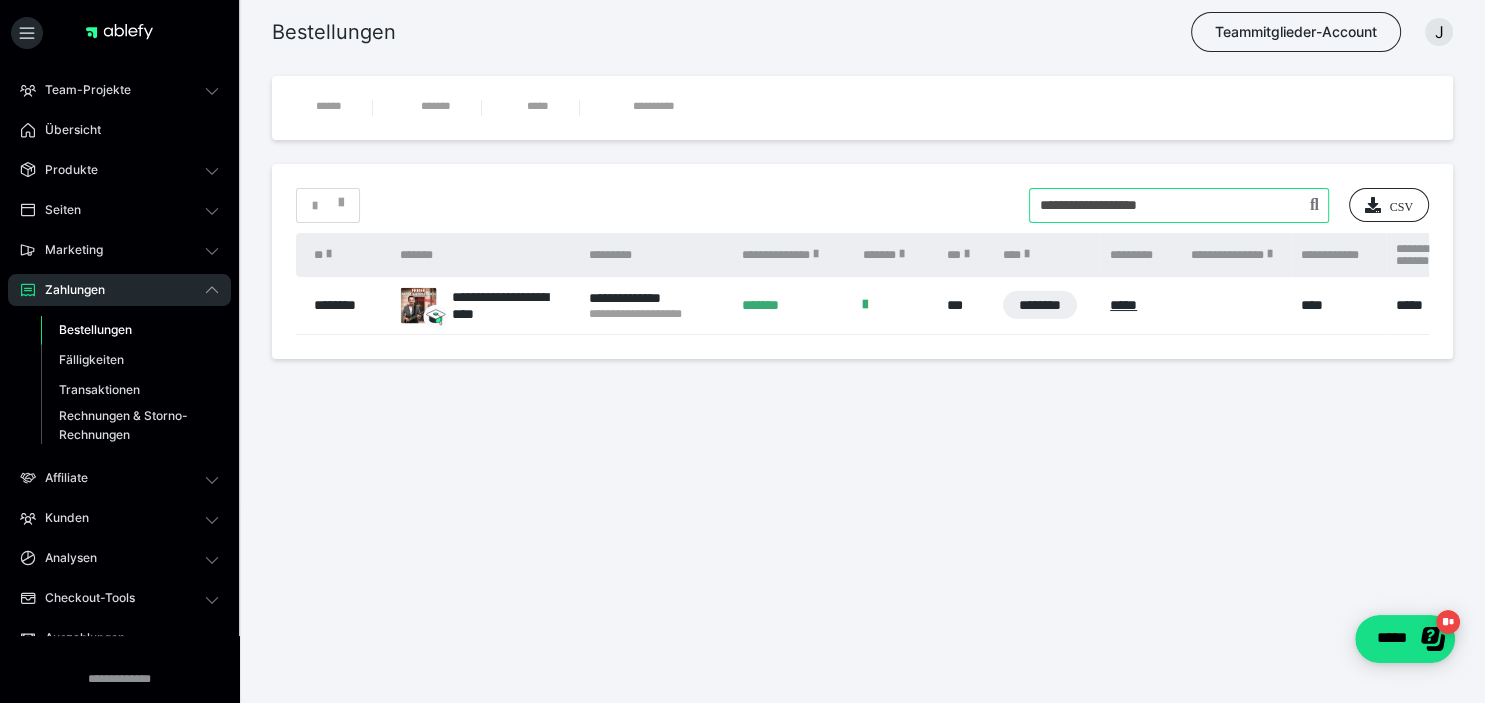 drag, startPoint x: 1226, startPoint y: 207, endPoint x: 862, endPoint y: 198, distance: 364.11124 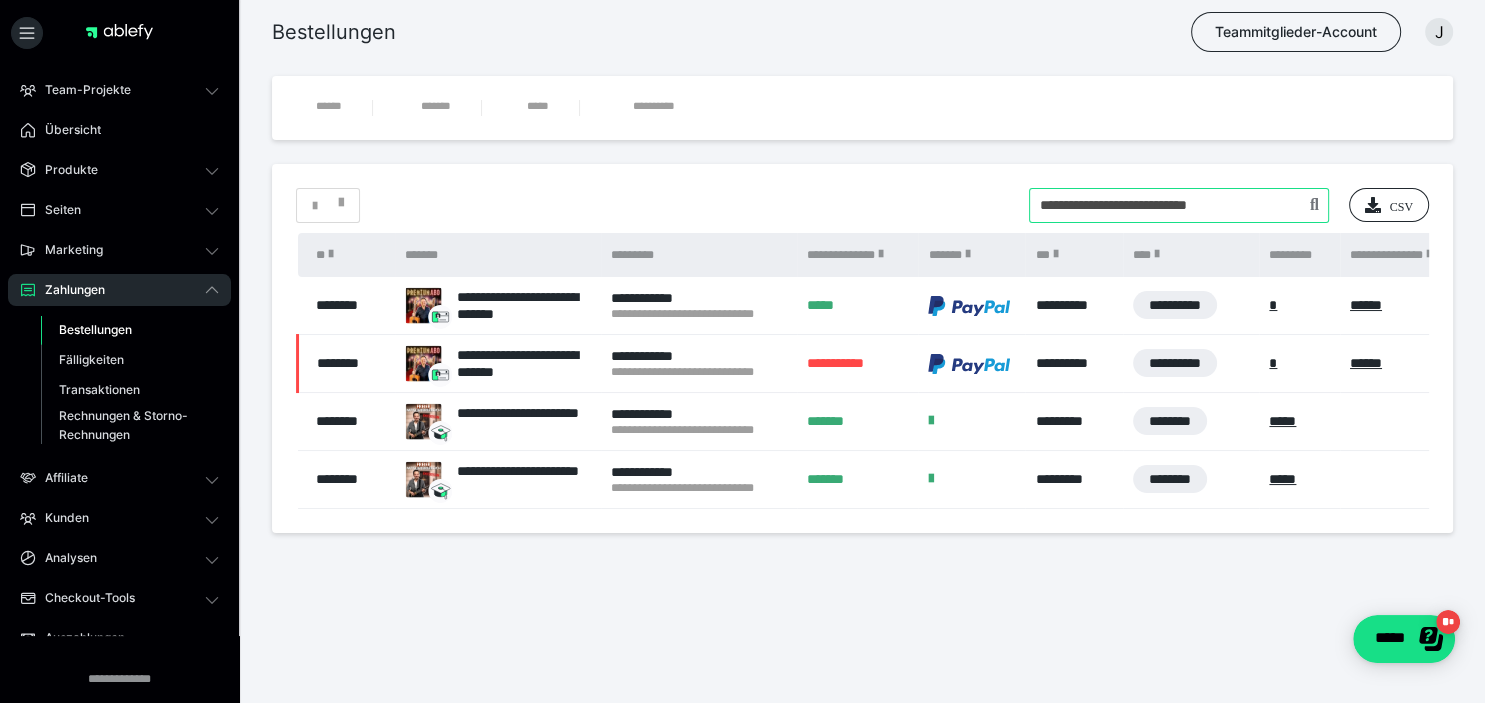 drag, startPoint x: 1259, startPoint y: 208, endPoint x: 1015, endPoint y: 205, distance: 244.01845 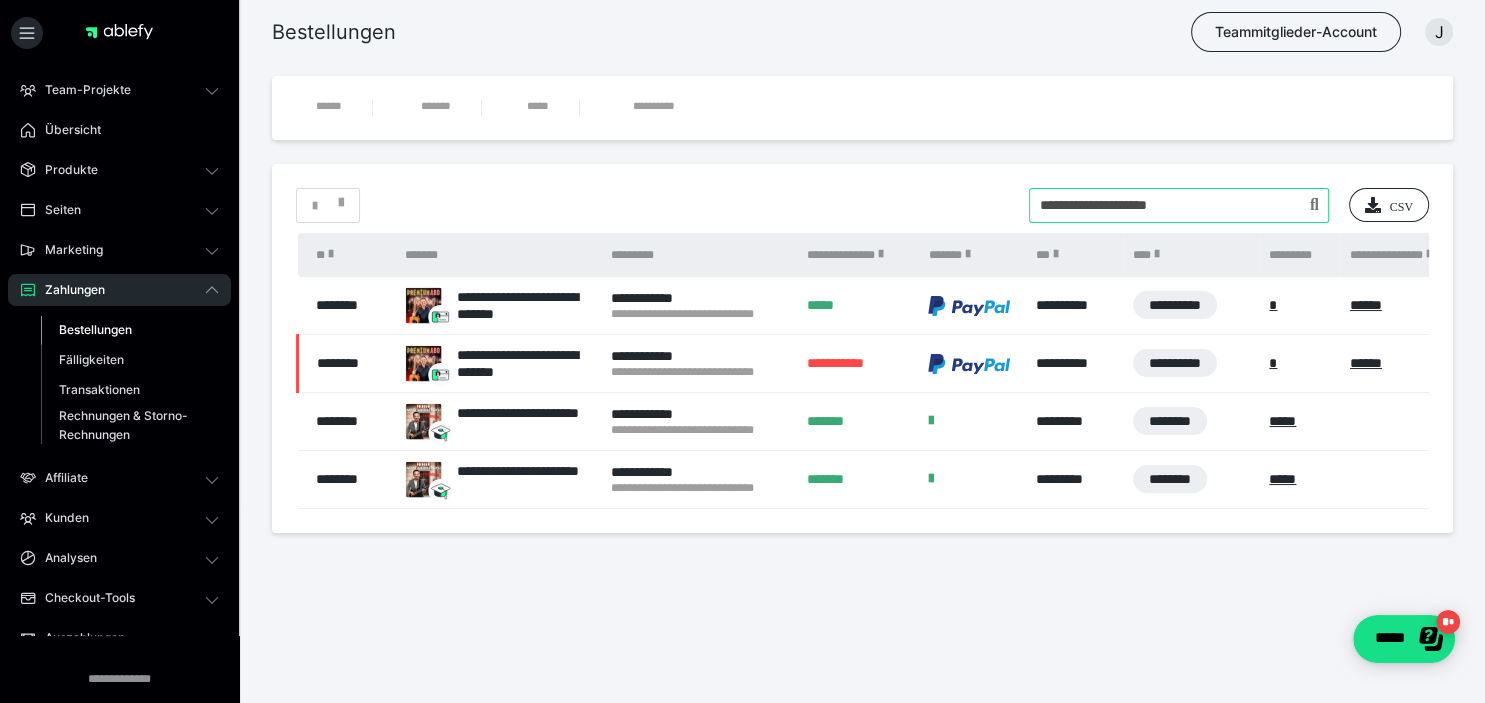 type on "**********" 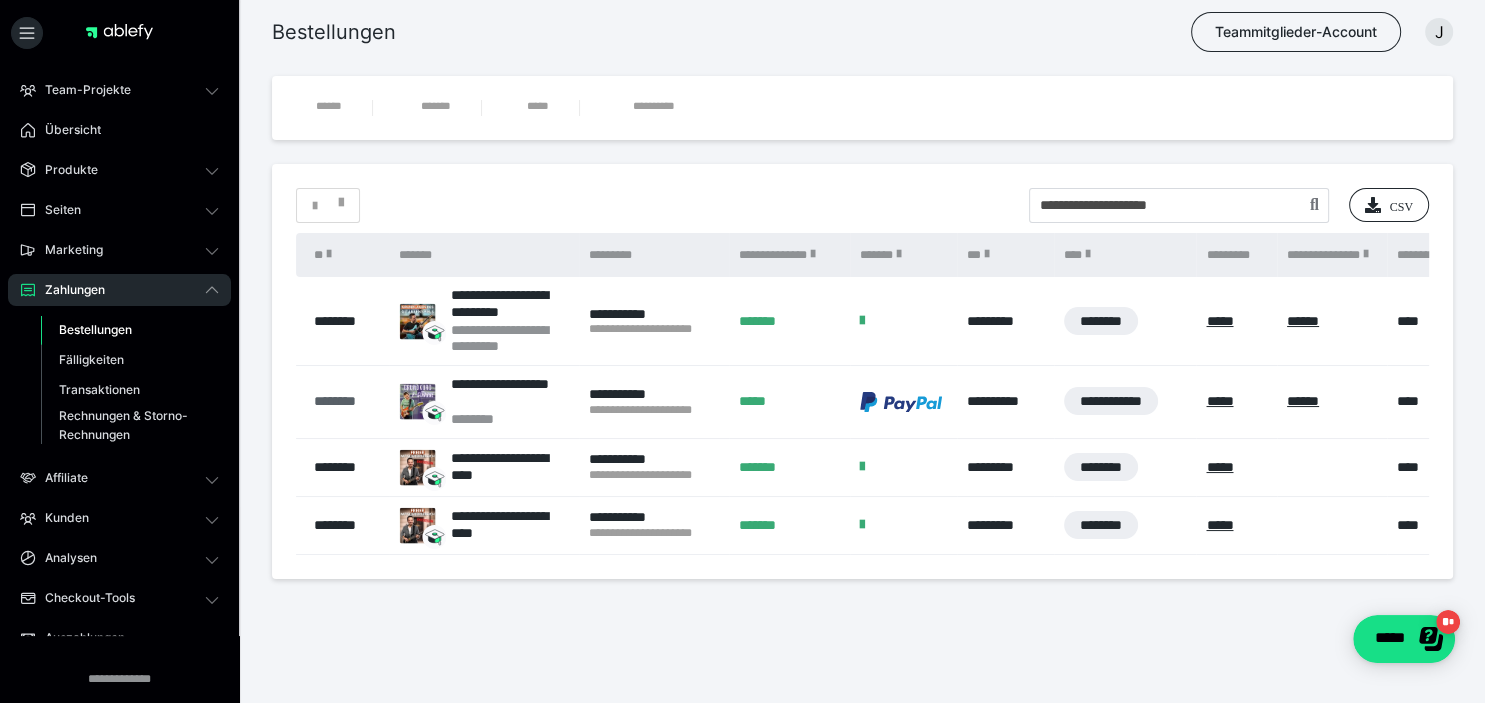click on "********" at bounding box center (346, 401) 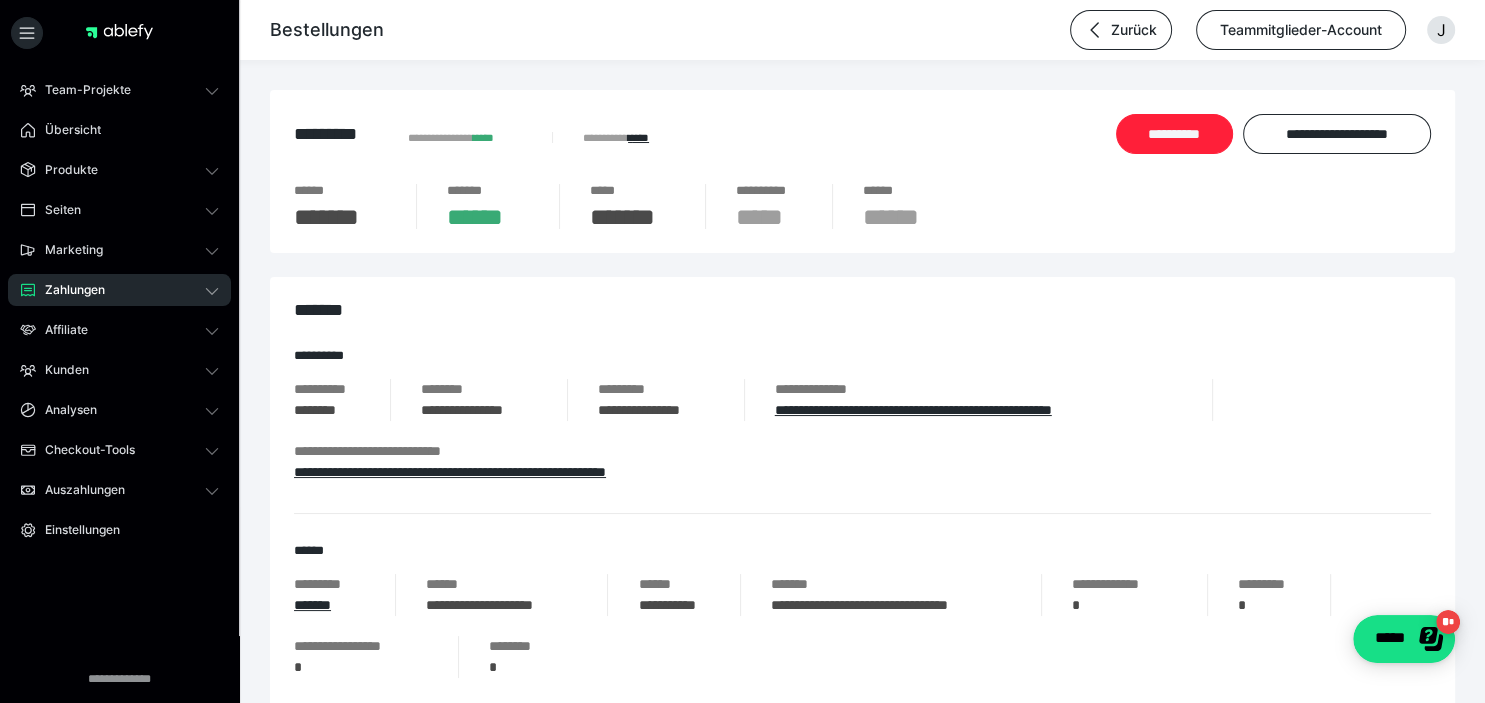 click on "**********" at bounding box center (1174, 134) 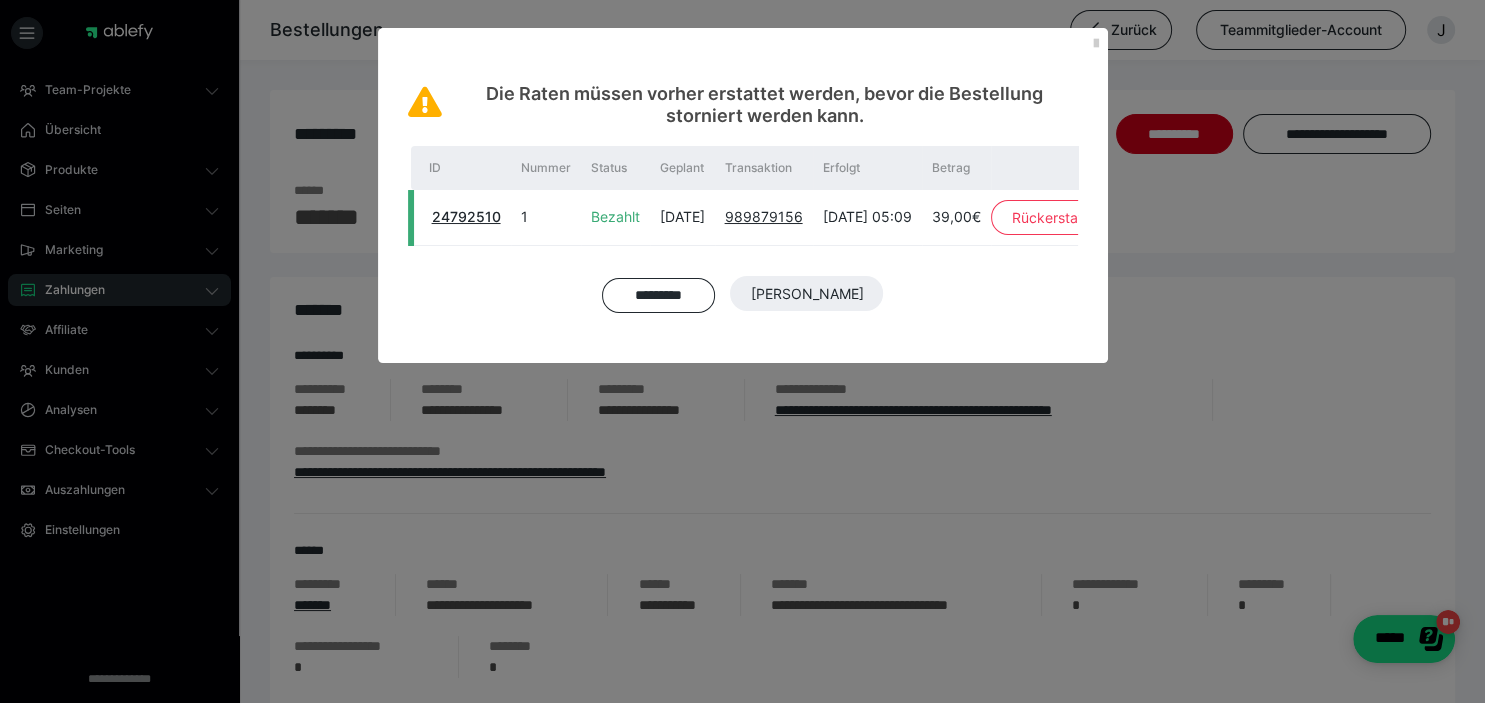 click on "Rückerstattung" at bounding box center [1062, 218] 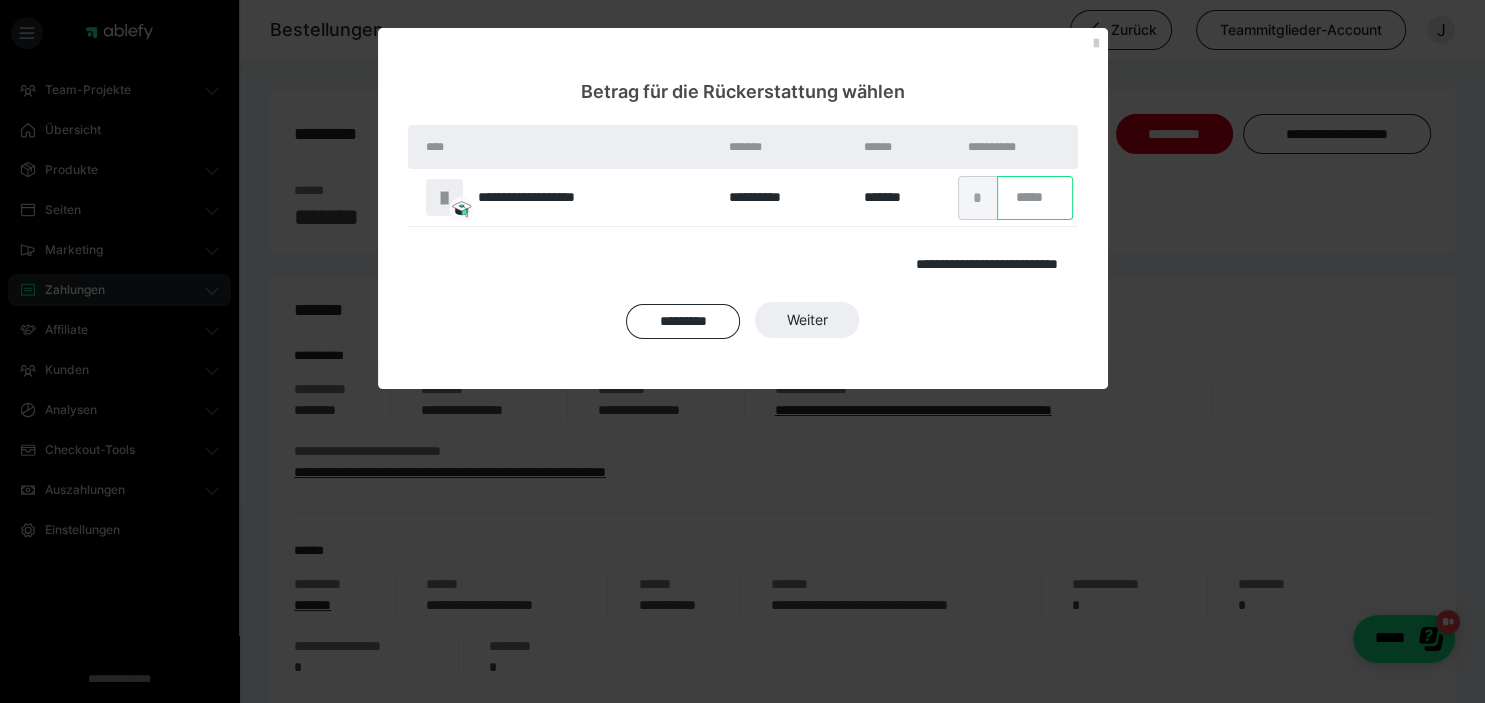 drag, startPoint x: 1030, startPoint y: 179, endPoint x: 957, endPoint y: 198, distance: 75.43209 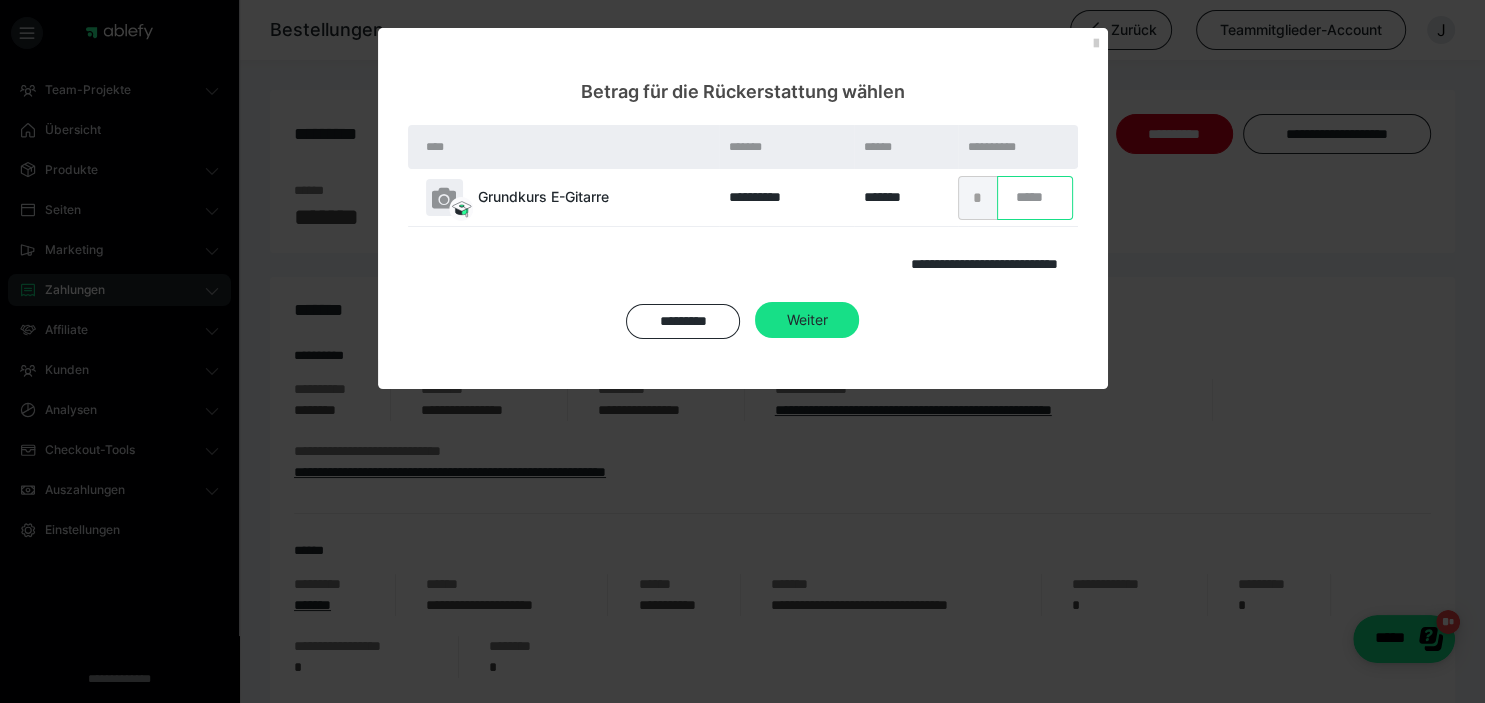 type on "**" 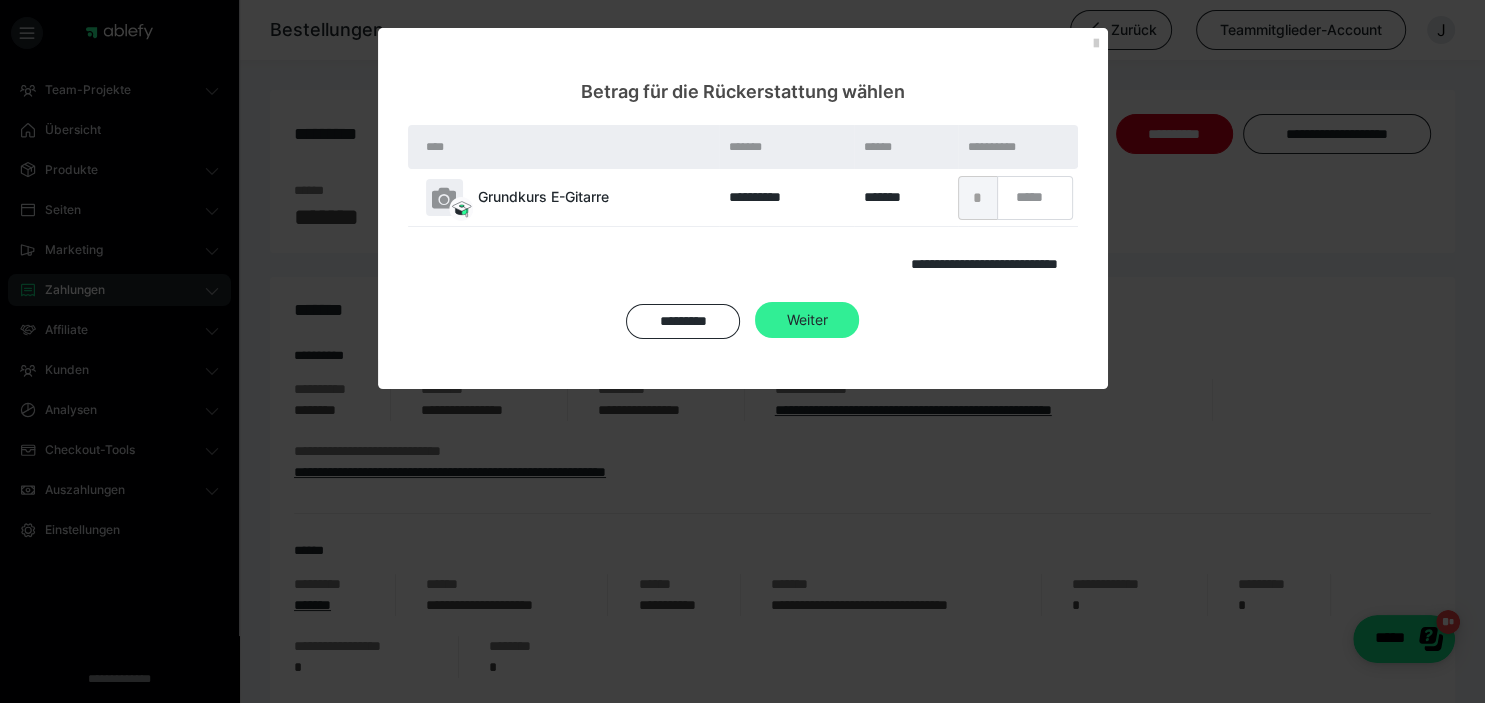 click on "Weiter" at bounding box center (806, 294) 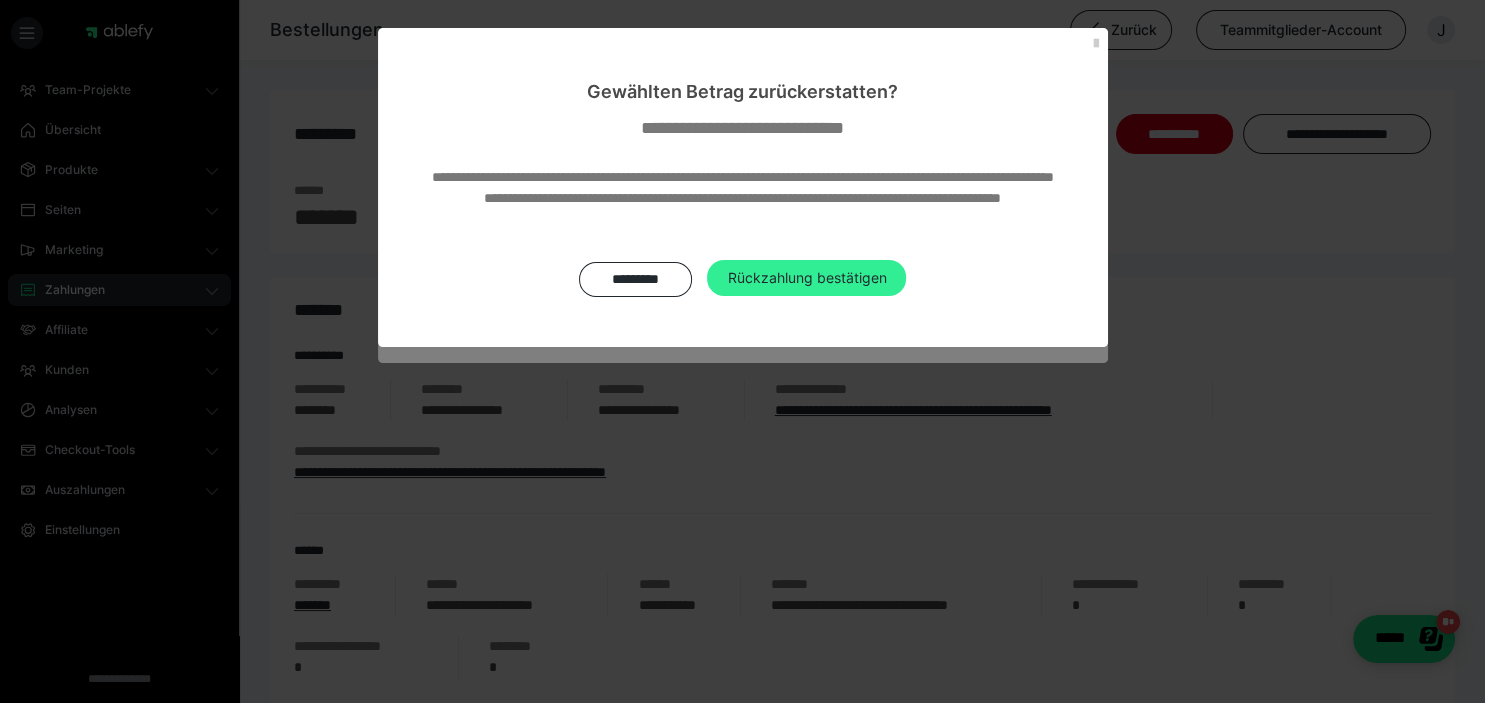 click on "Rückzahlung bestätigen" at bounding box center [806, 278] 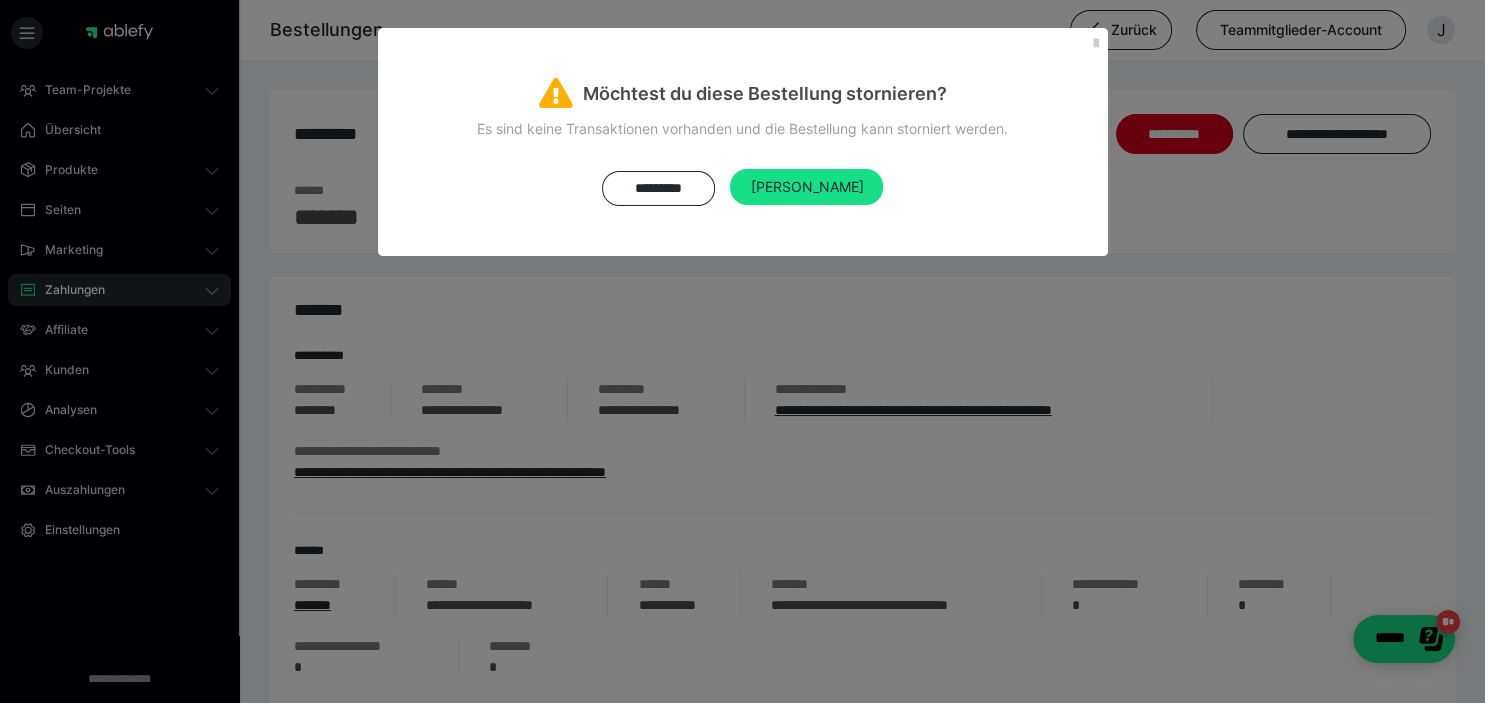 click on "********* Ja" at bounding box center [743, 187] 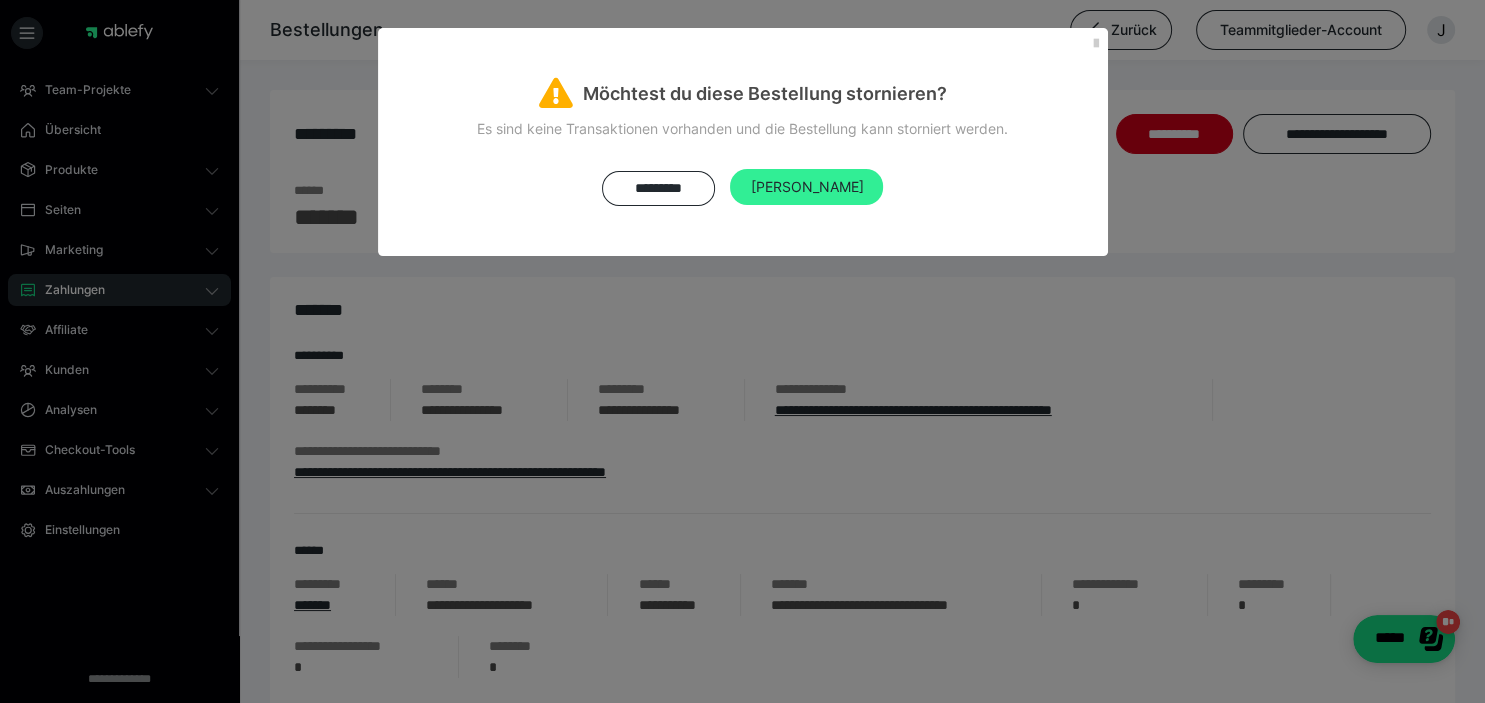 click on "Ja" at bounding box center (806, 186) 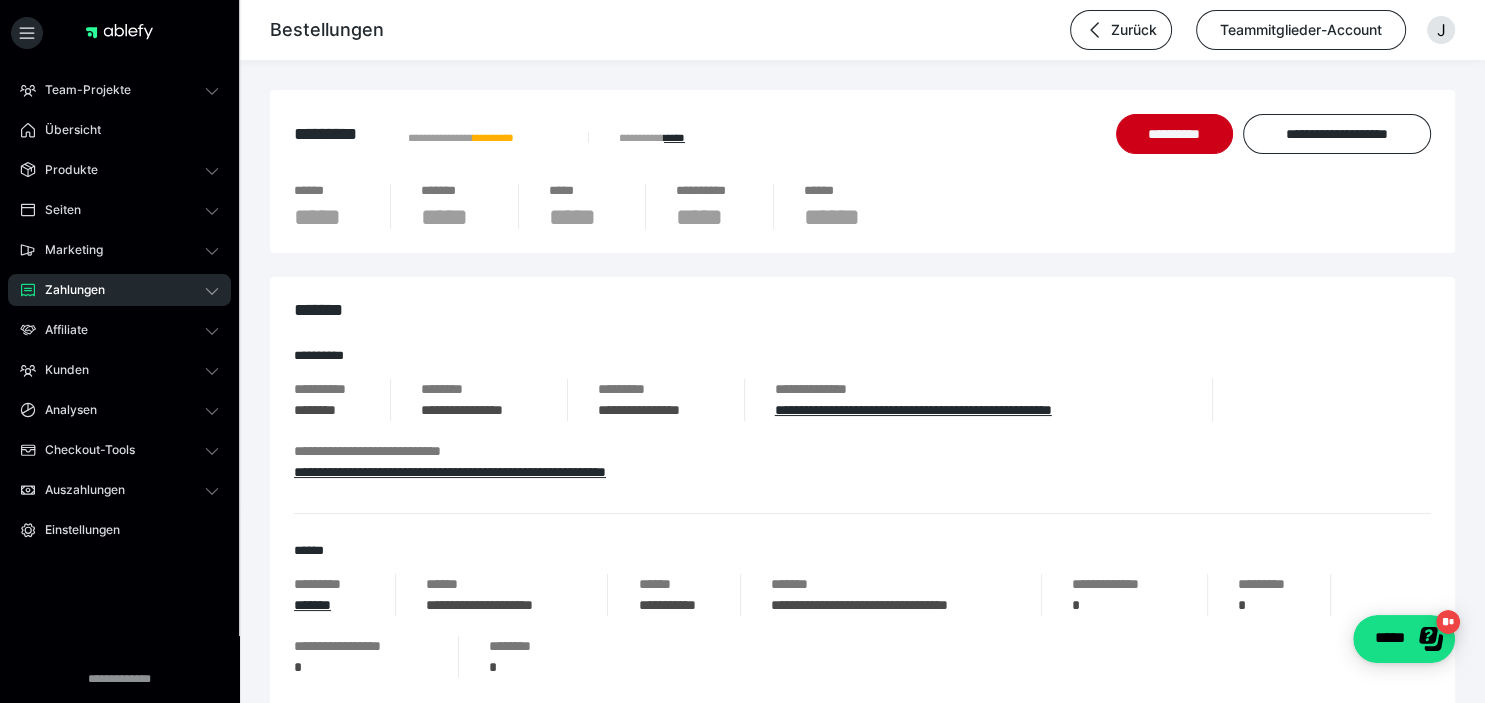 click on "Zahlungen" at bounding box center [68, 290] 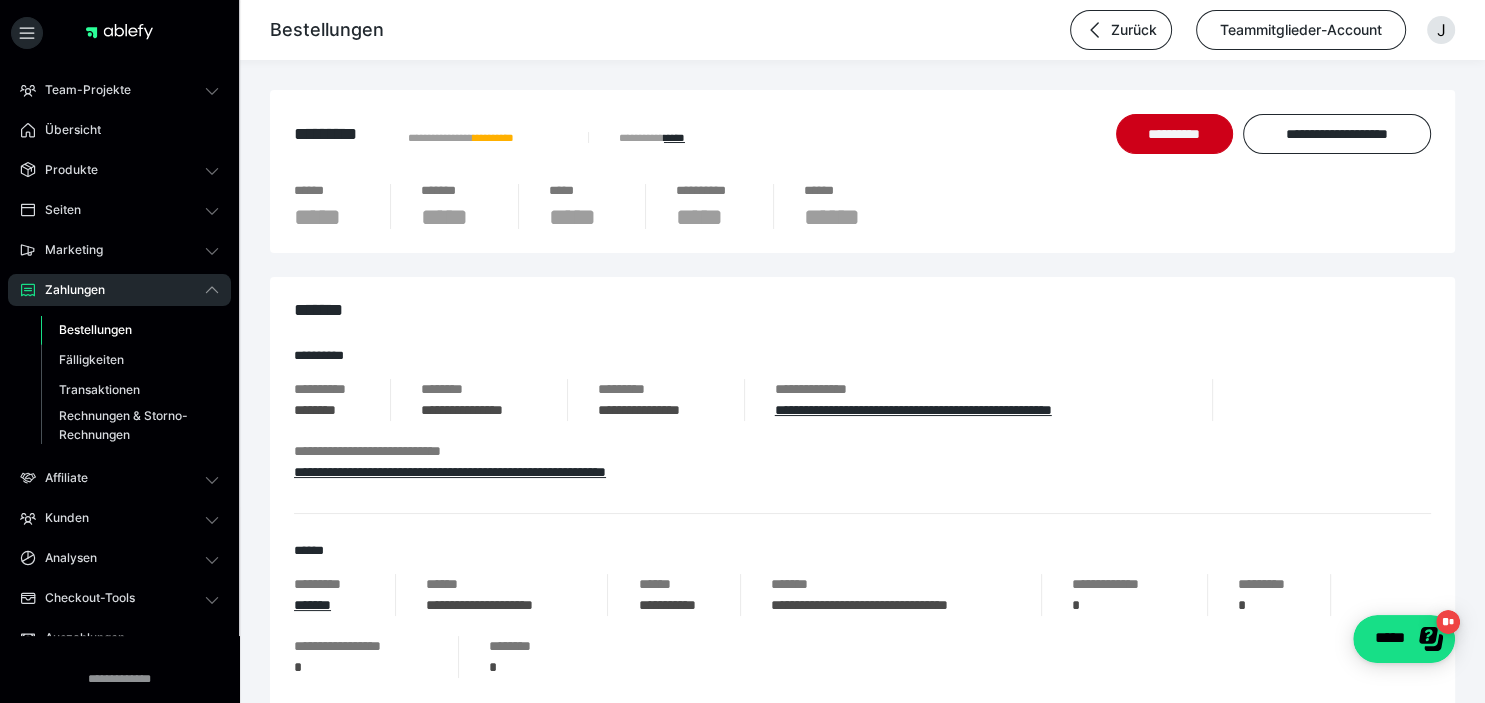 click on "Bestellungen" at bounding box center (95, 329) 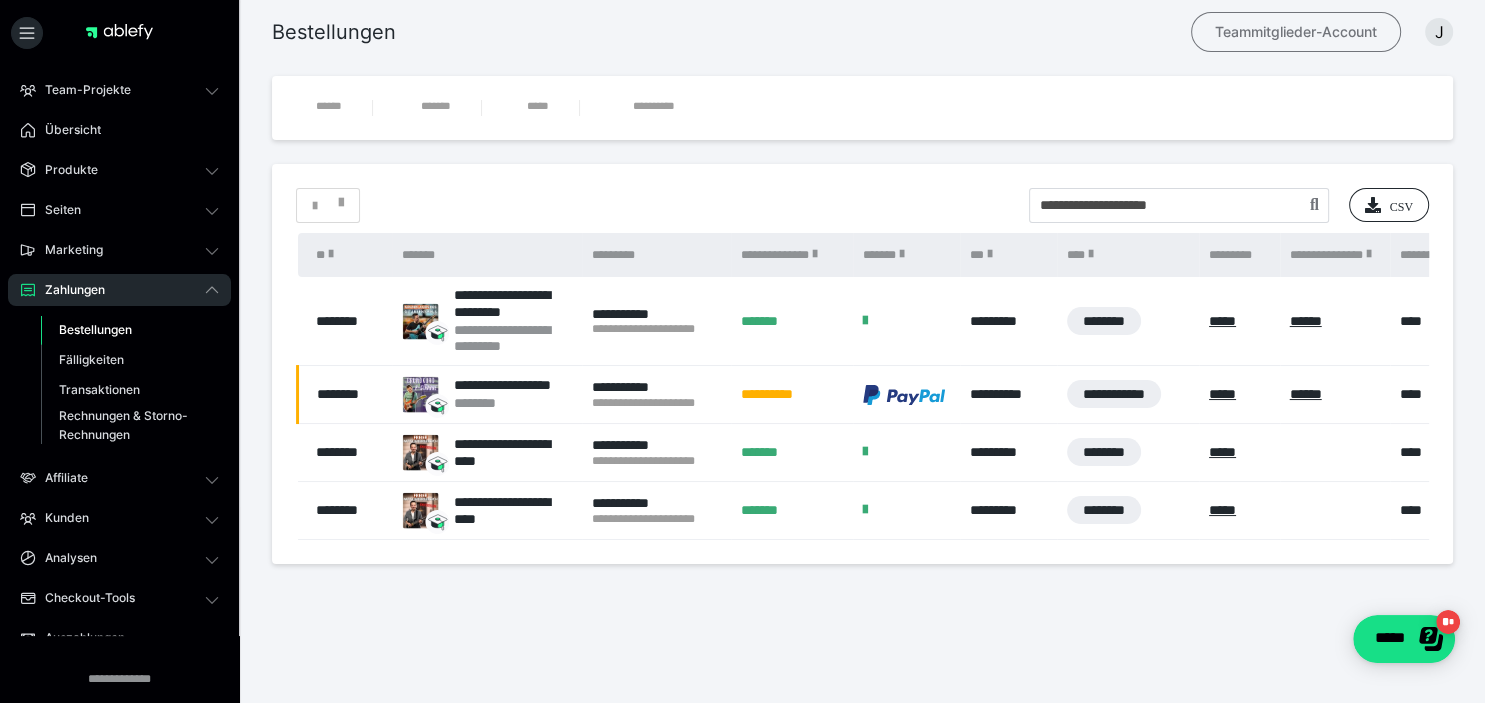 click on "Teammitglieder-Account" at bounding box center (1296, 32) 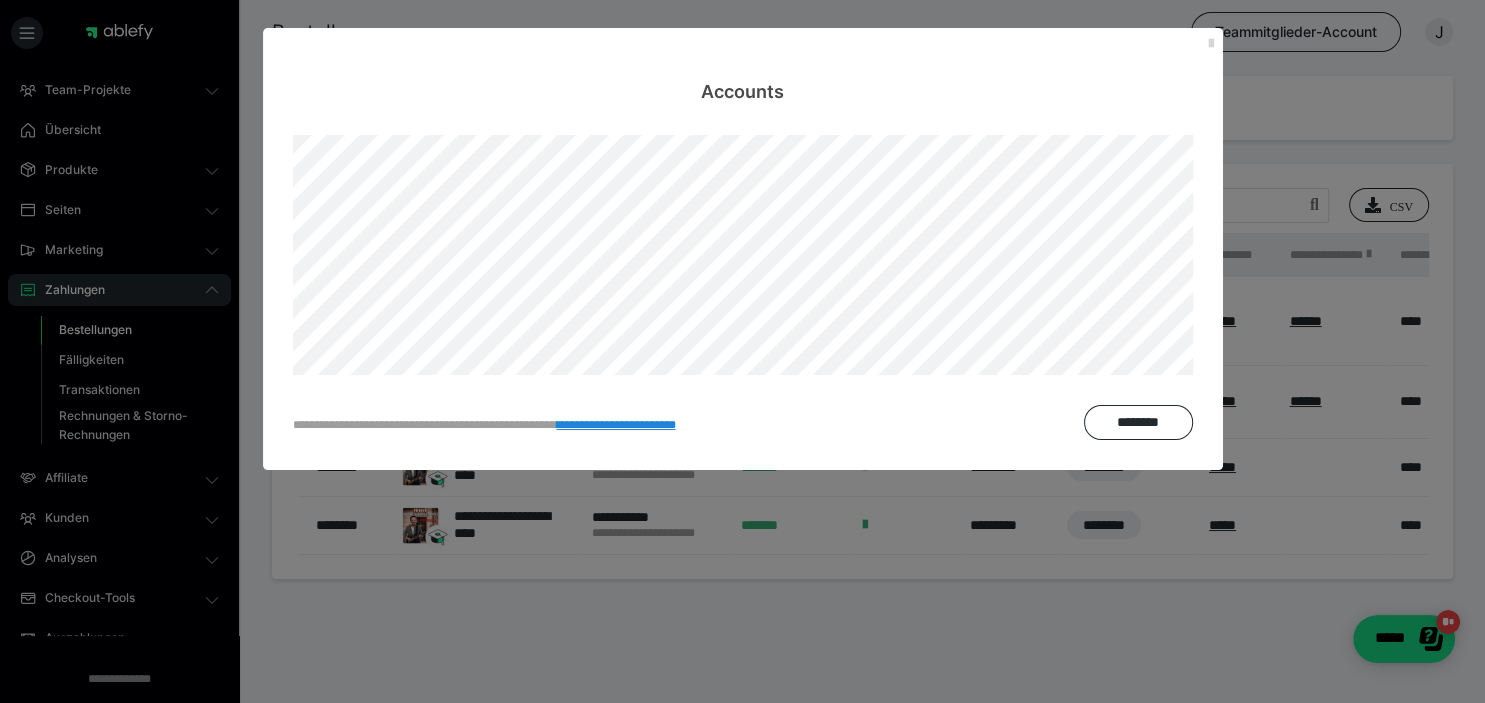 click at bounding box center [1211, 44] 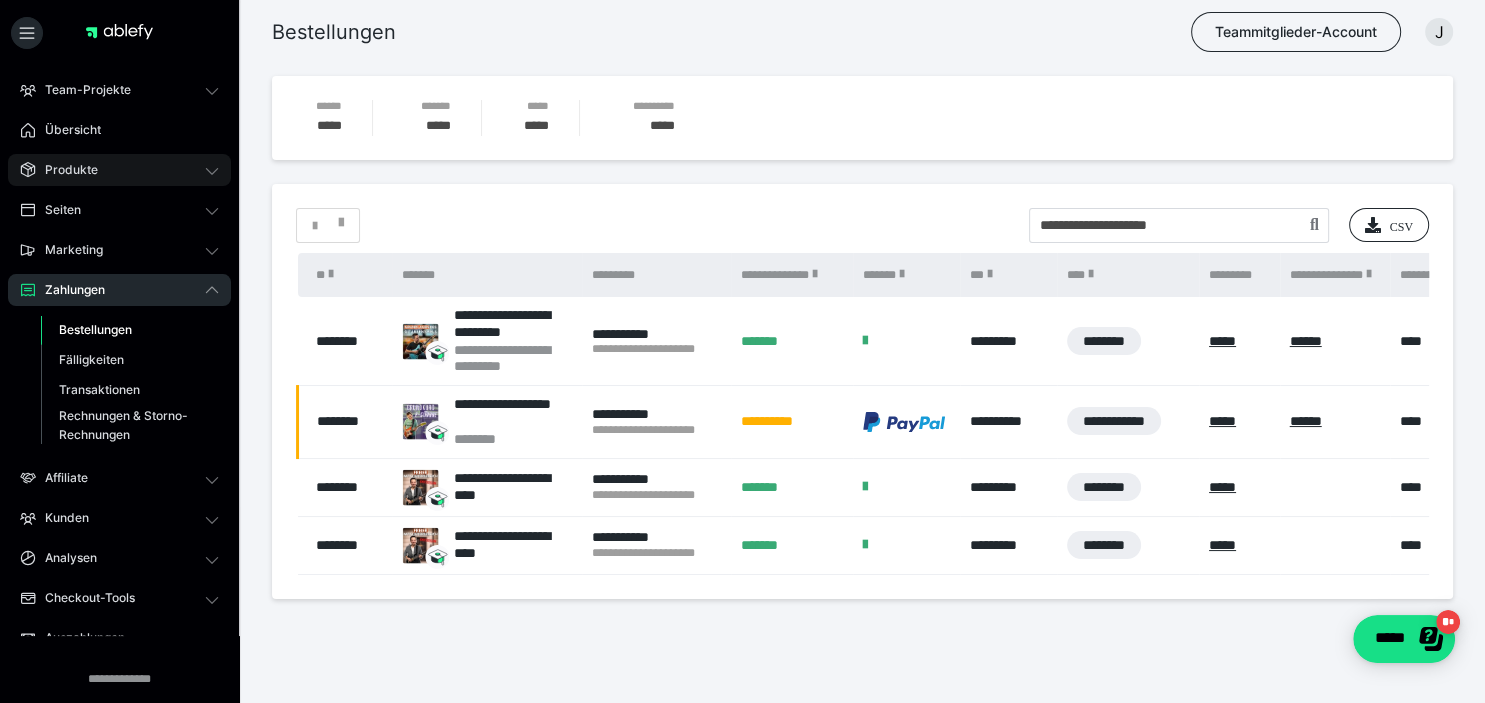 click on "Produkte" at bounding box center [64, 170] 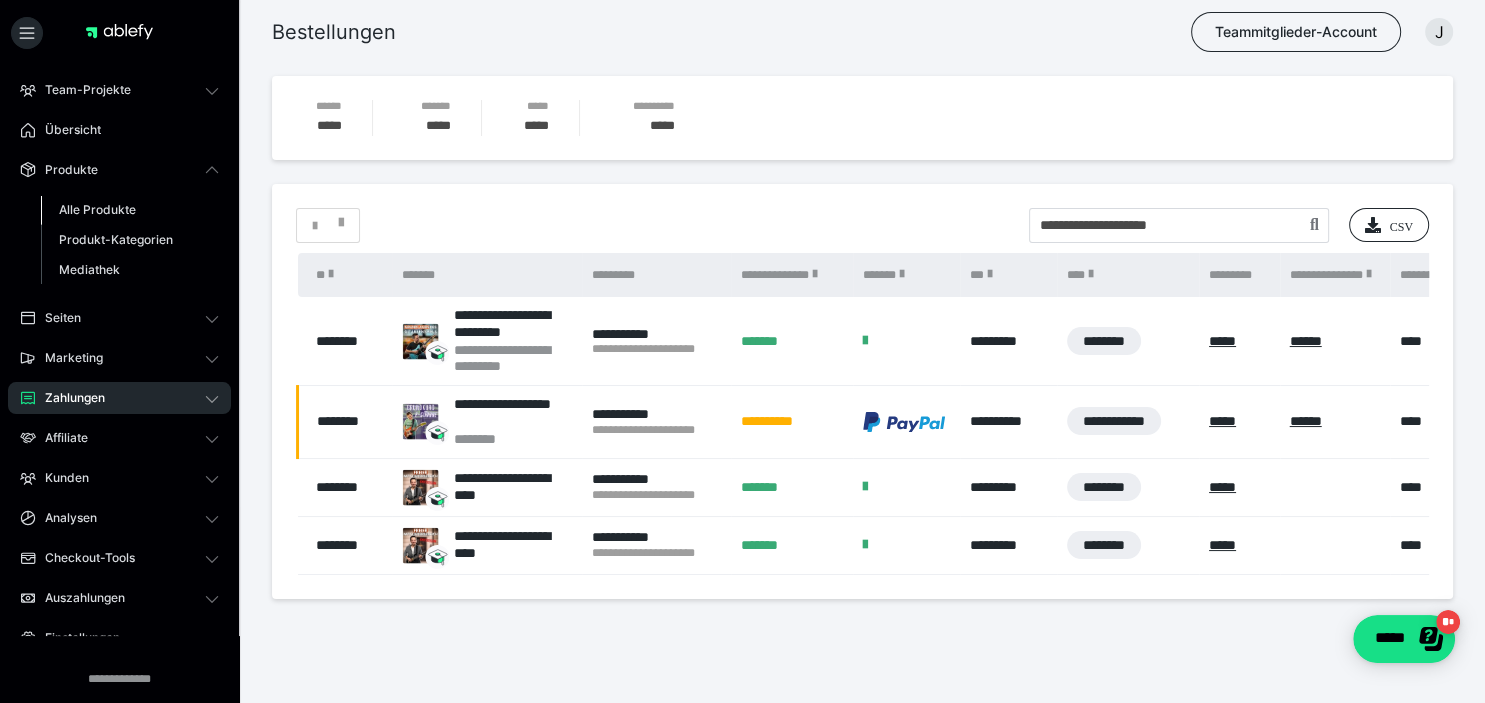 click on "Alle Produkte" at bounding box center (97, 209) 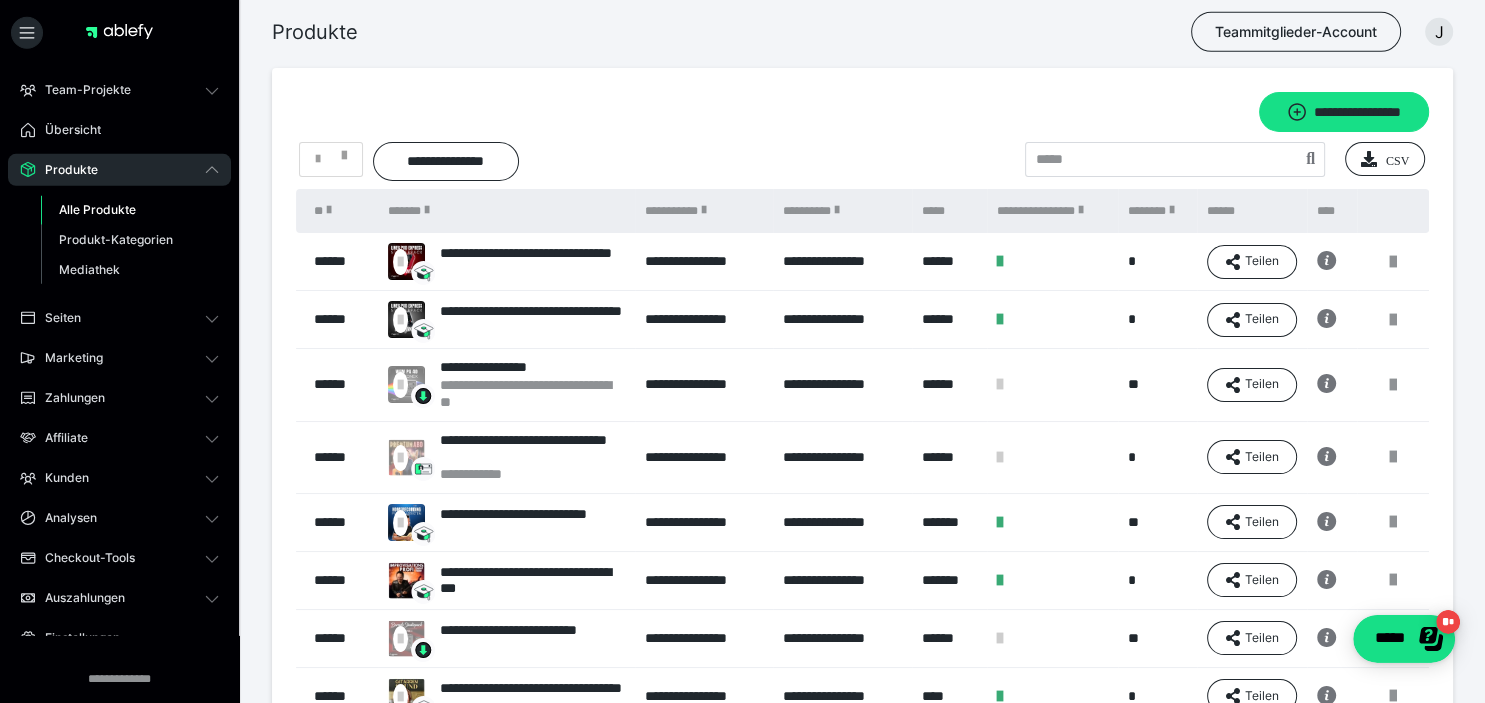 scroll, scrollTop: 0, scrollLeft: 0, axis: both 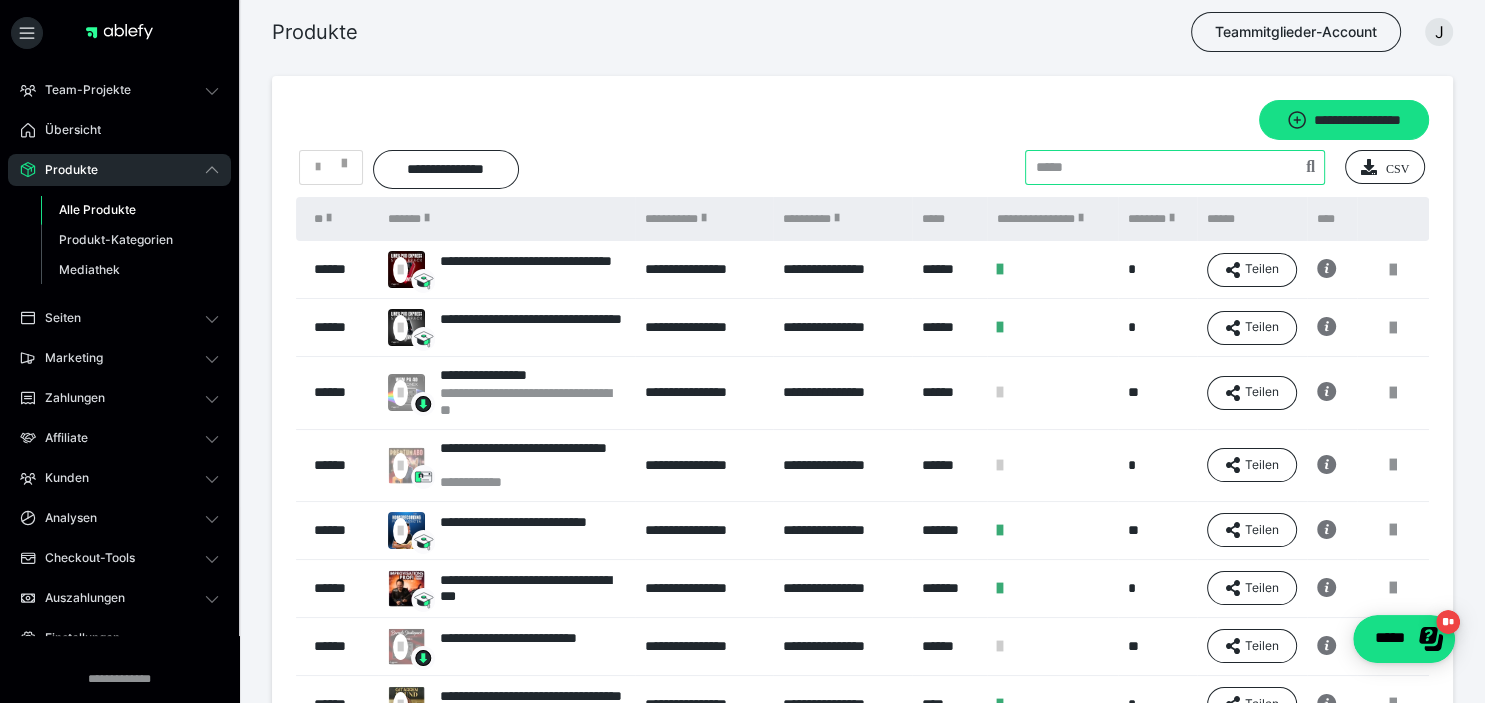 click at bounding box center (1175, 167) 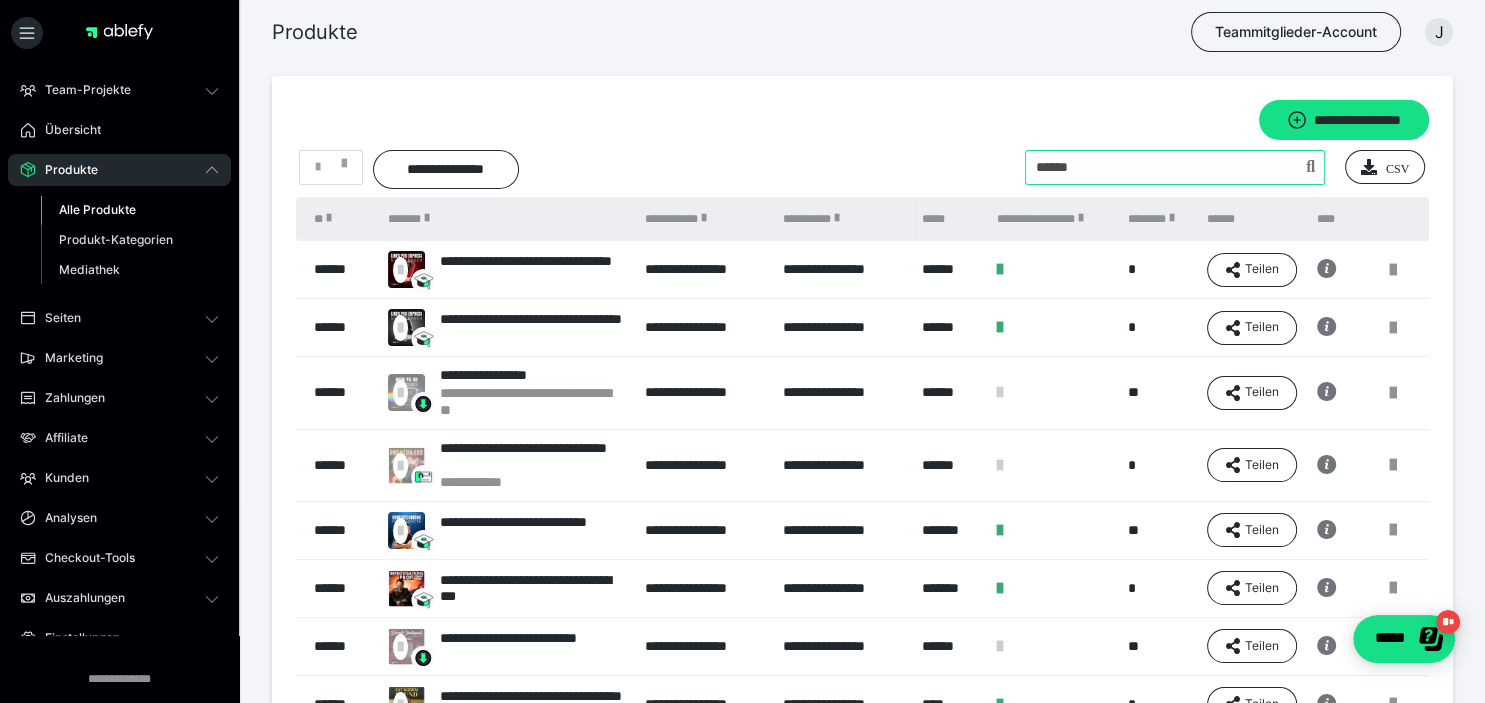 type on "******" 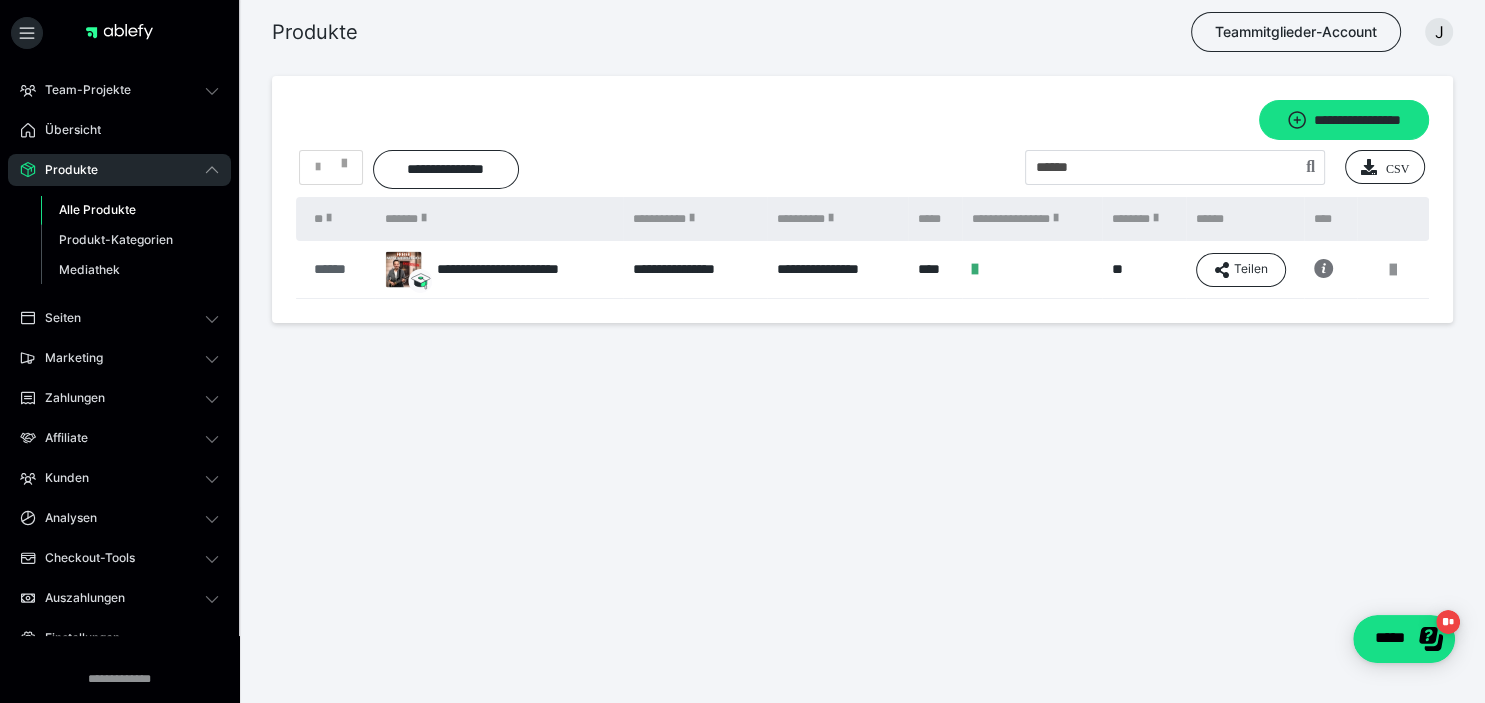 click on "******" at bounding box center (339, 269) 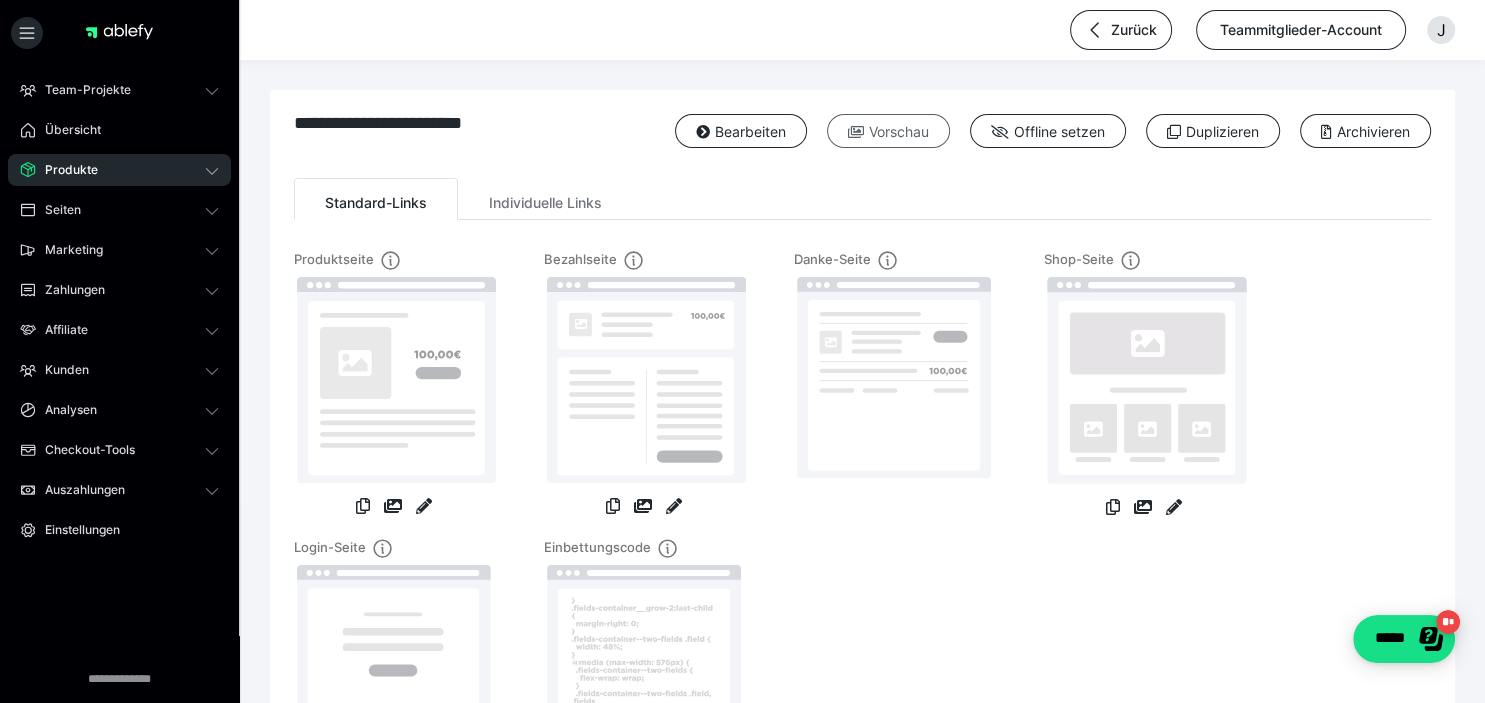 click on "Vorschau" at bounding box center [888, 131] 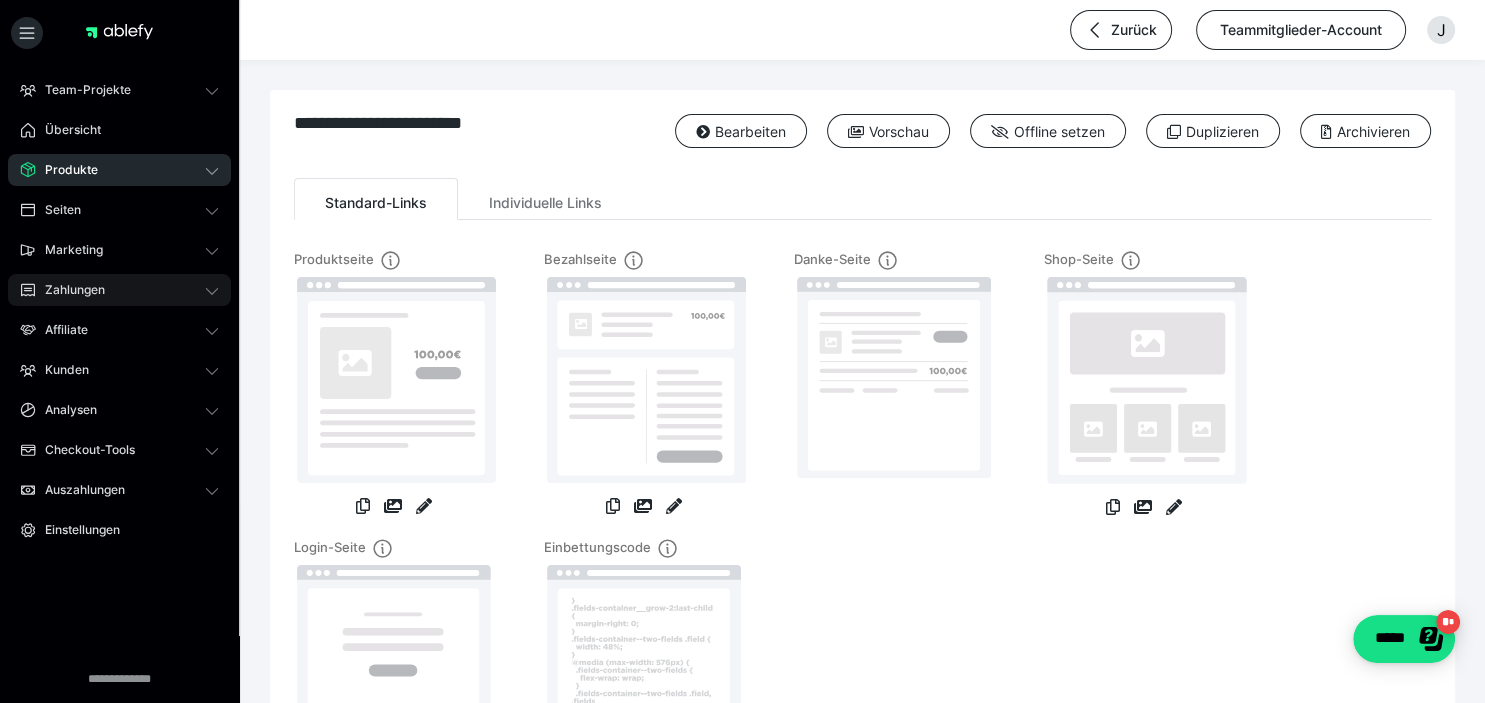 click on "Zahlungen" at bounding box center (119, 290) 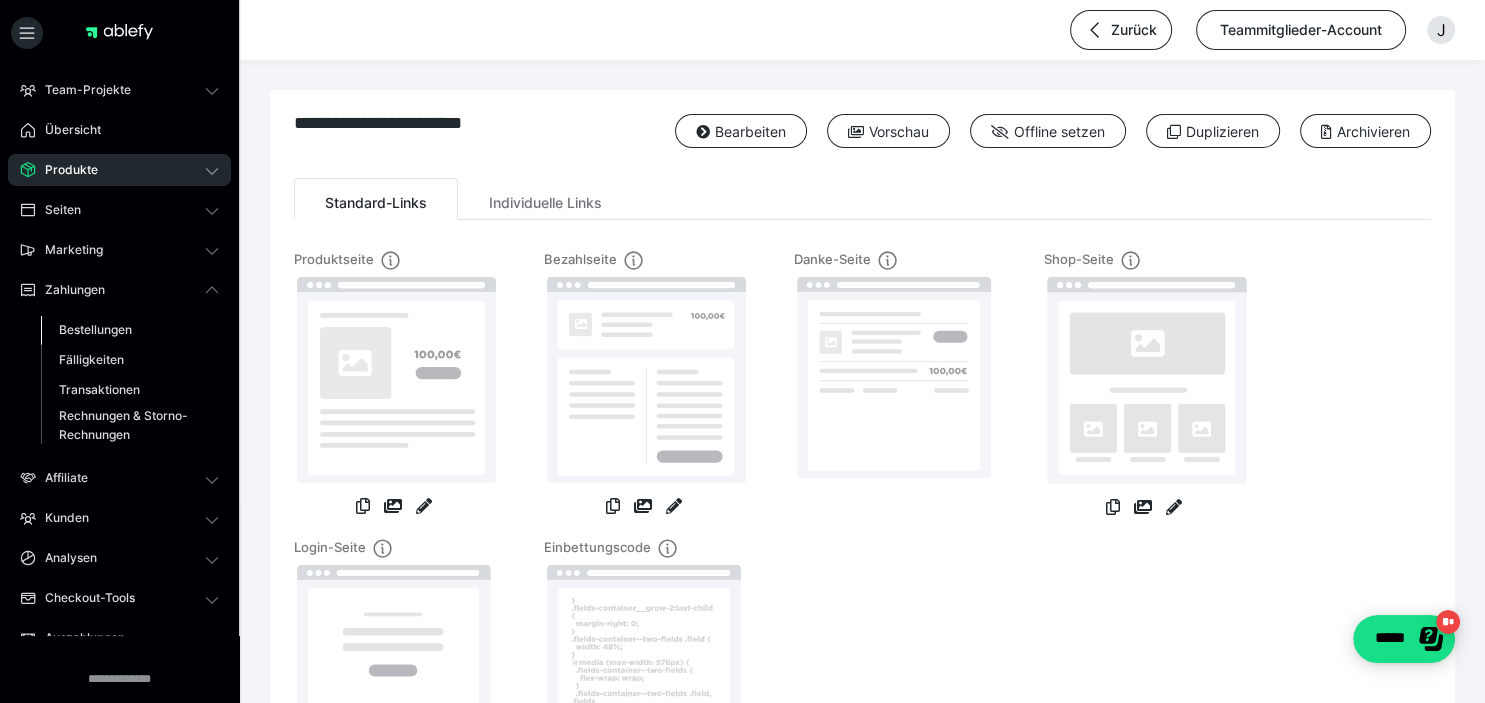 click on "Bestellungen" at bounding box center [95, 329] 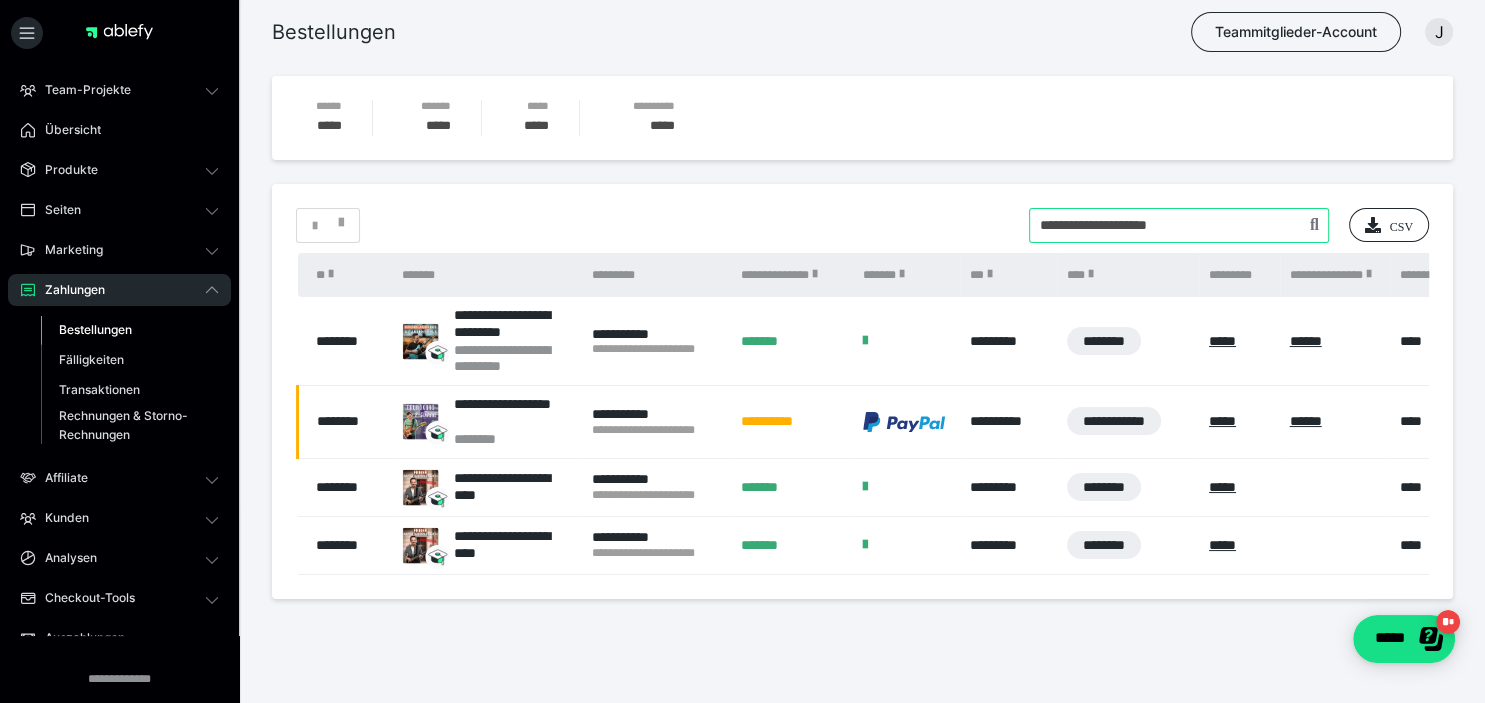 drag, startPoint x: 1163, startPoint y: 228, endPoint x: 1009, endPoint y: 241, distance: 154.54773 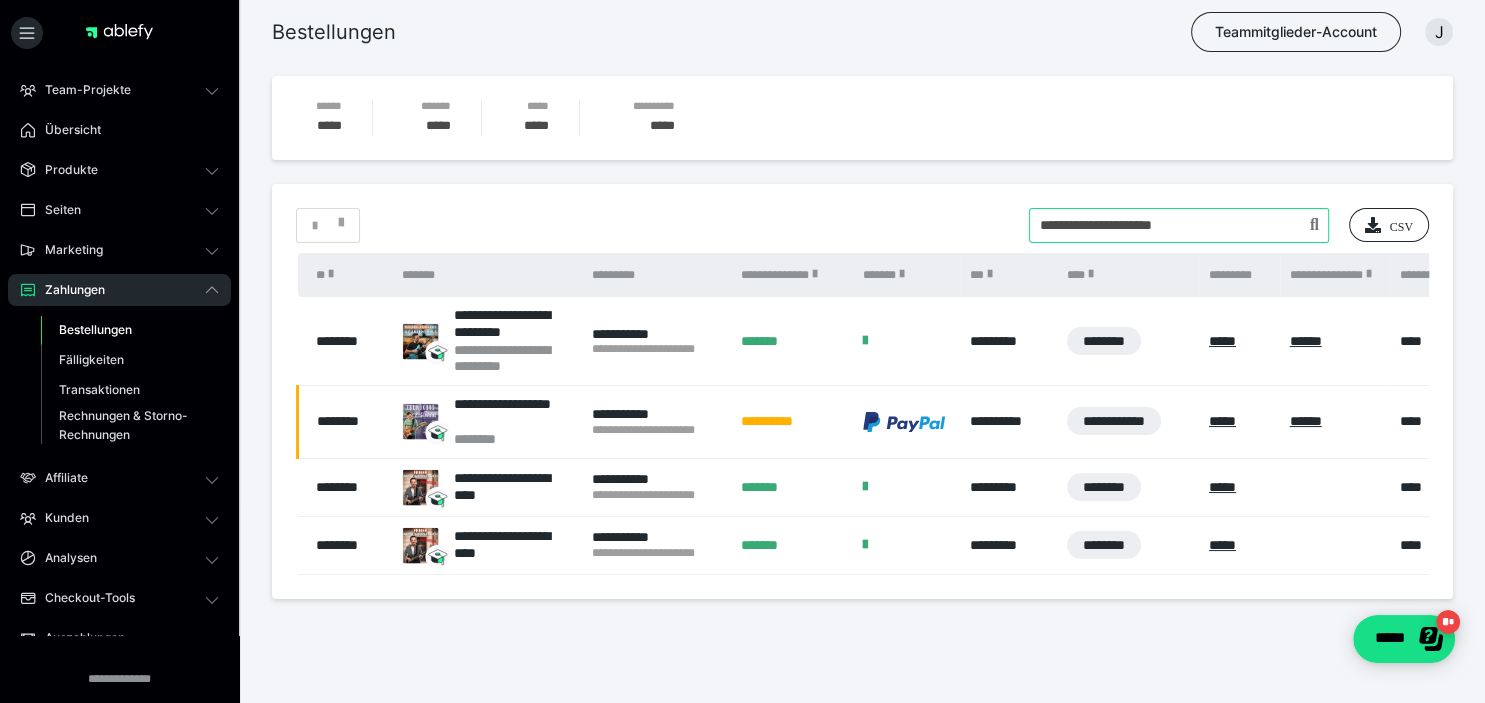 type on "**********" 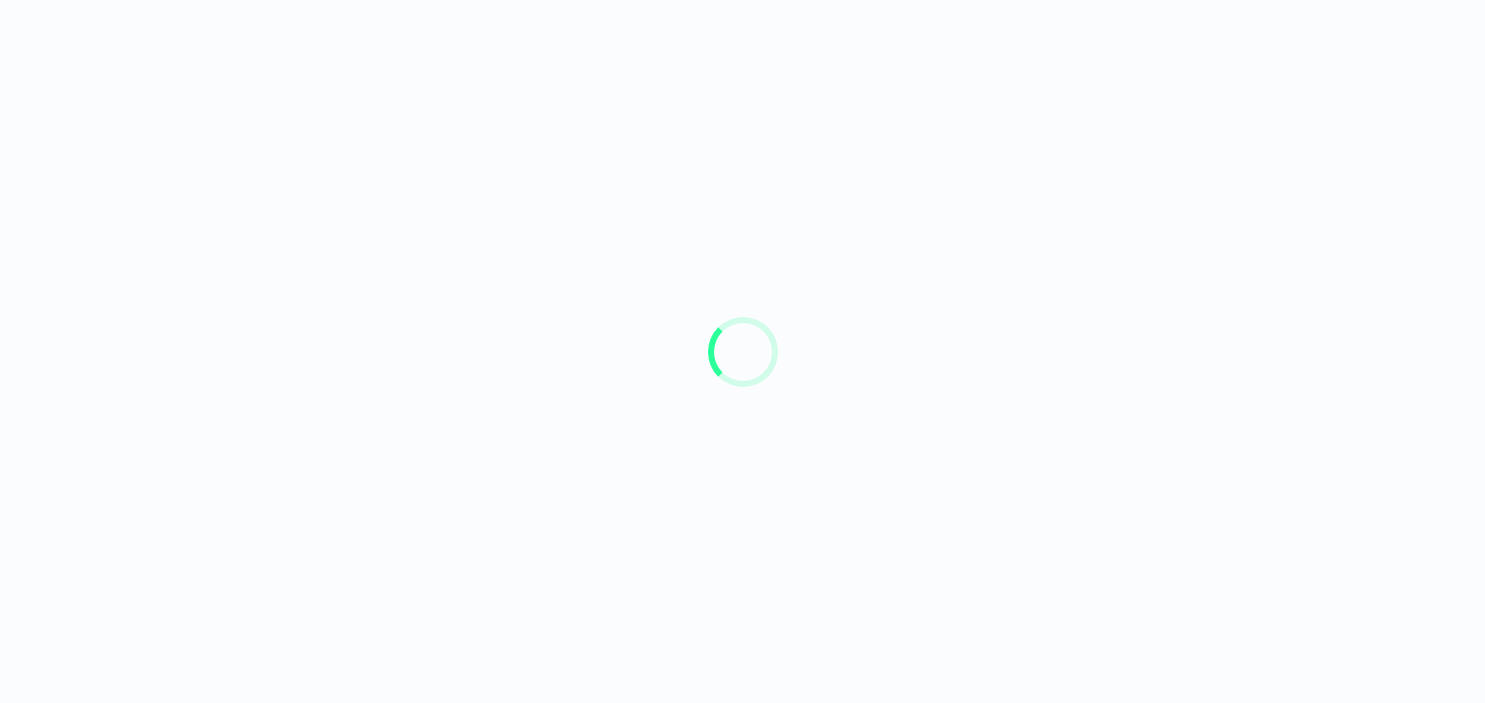 scroll, scrollTop: 0, scrollLeft: 0, axis: both 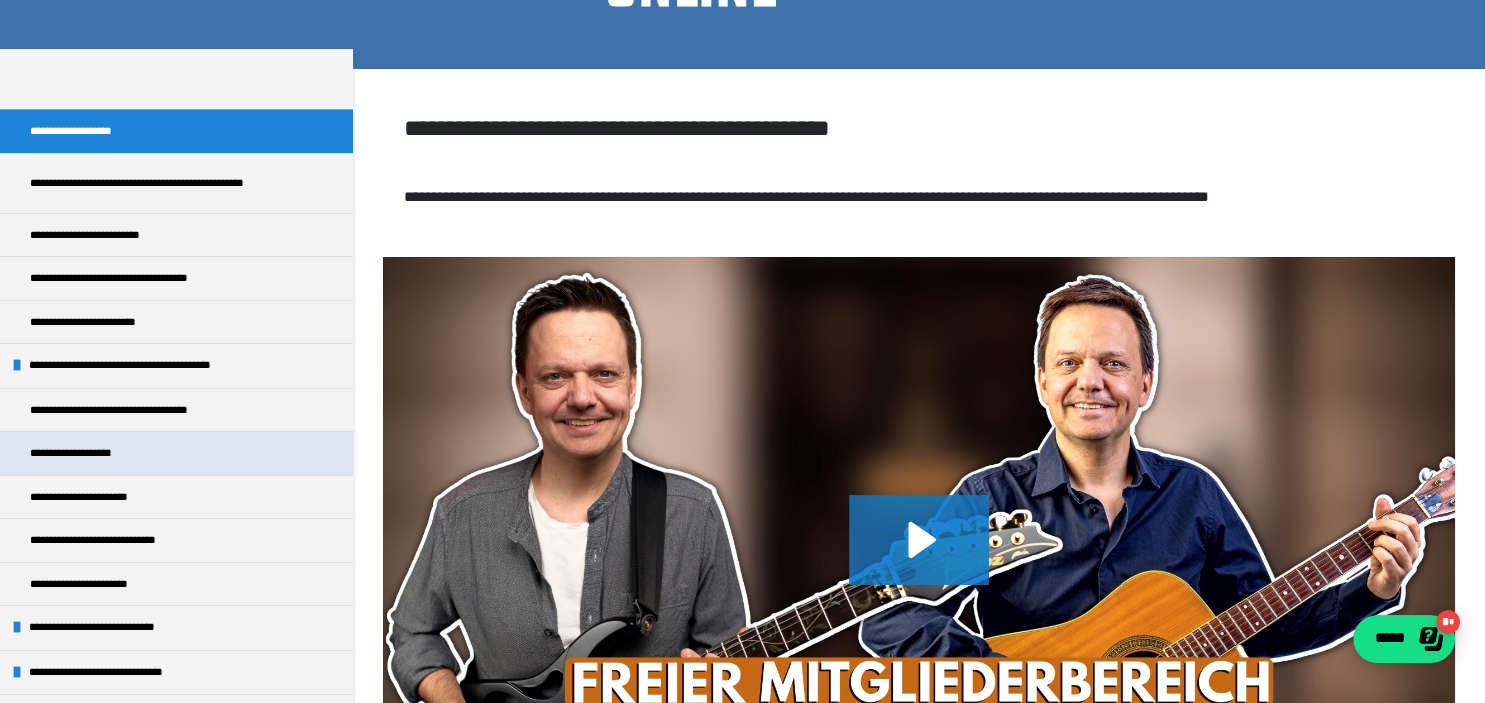 click on "**********" at bounding box center (176, 453) 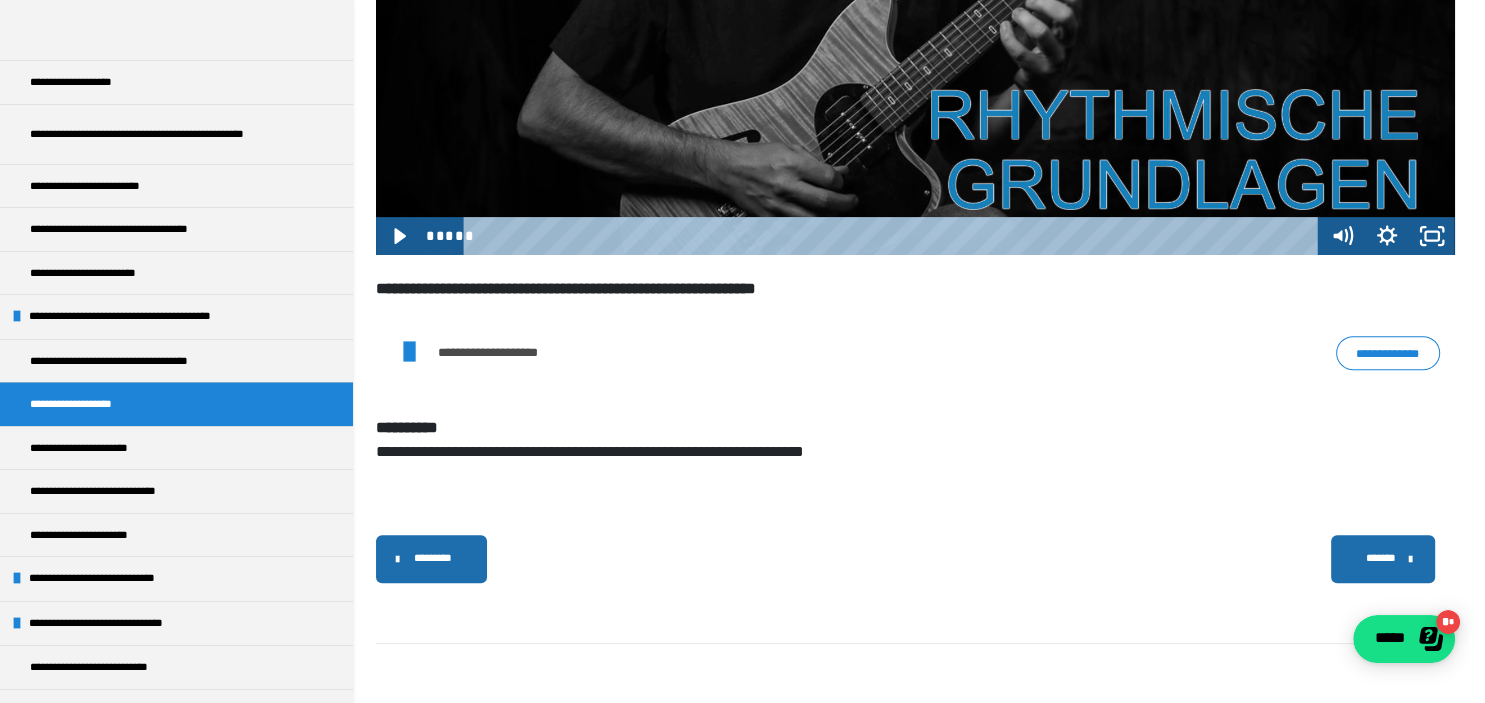 scroll, scrollTop: 0, scrollLeft: 0, axis: both 